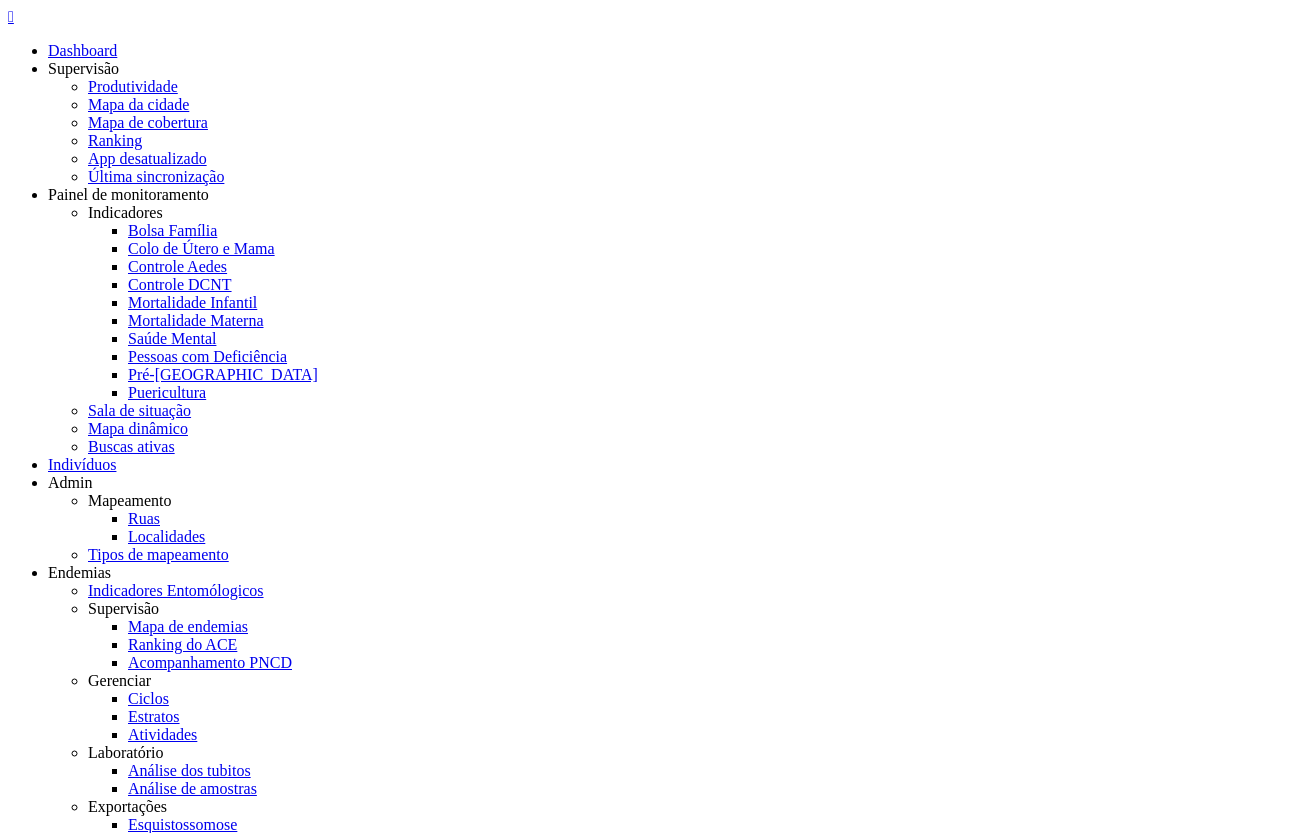 scroll, scrollTop: 0, scrollLeft: 0, axis: both 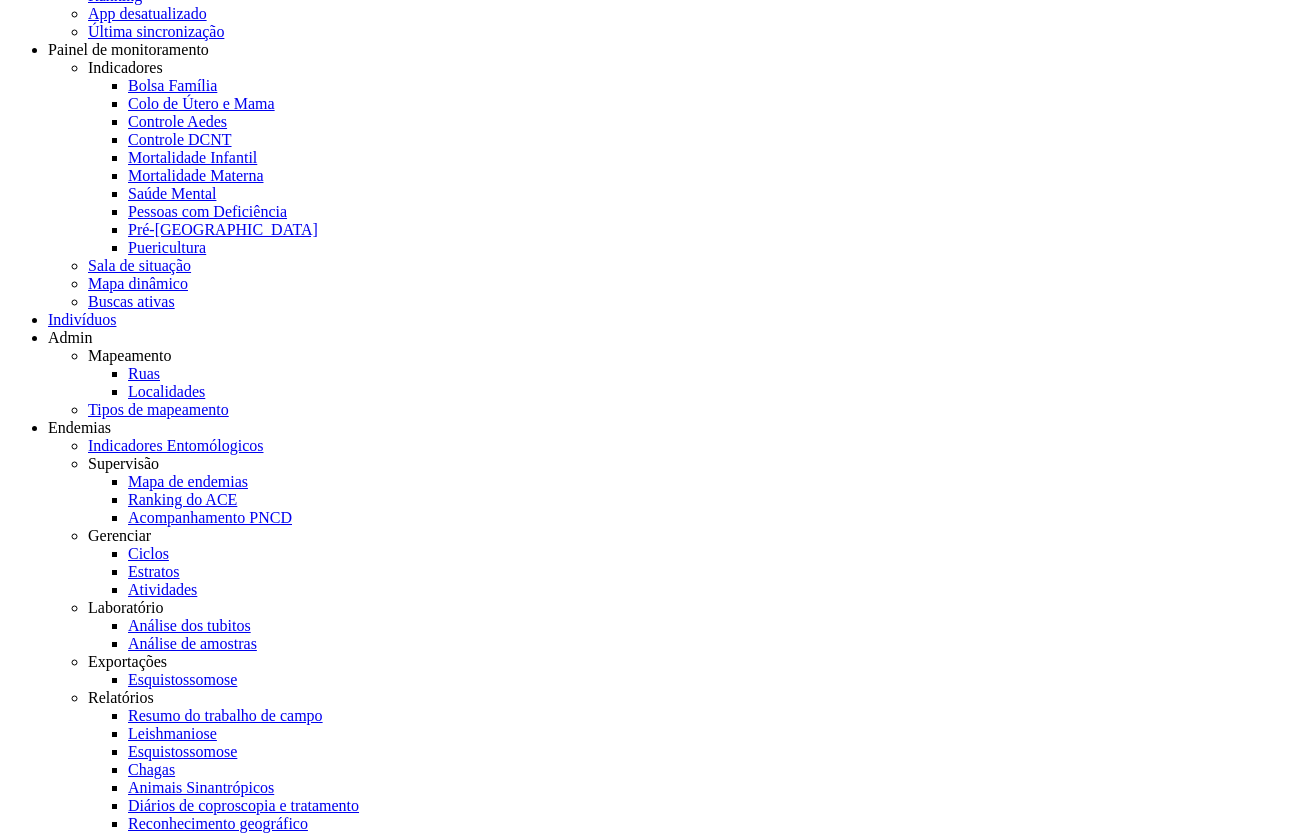 click on "2" at bounding box center [52, 4293] 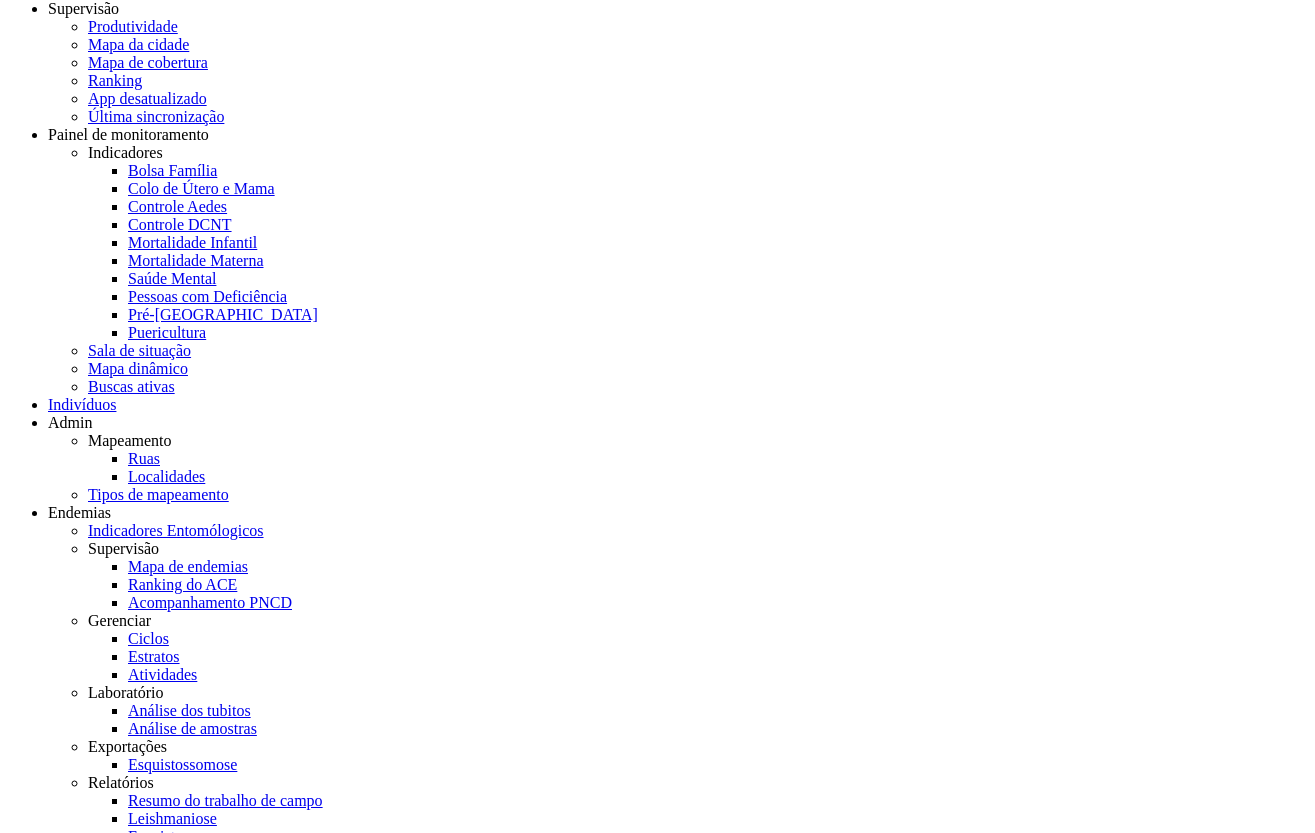 click on "1" at bounding box center (52, 3550) 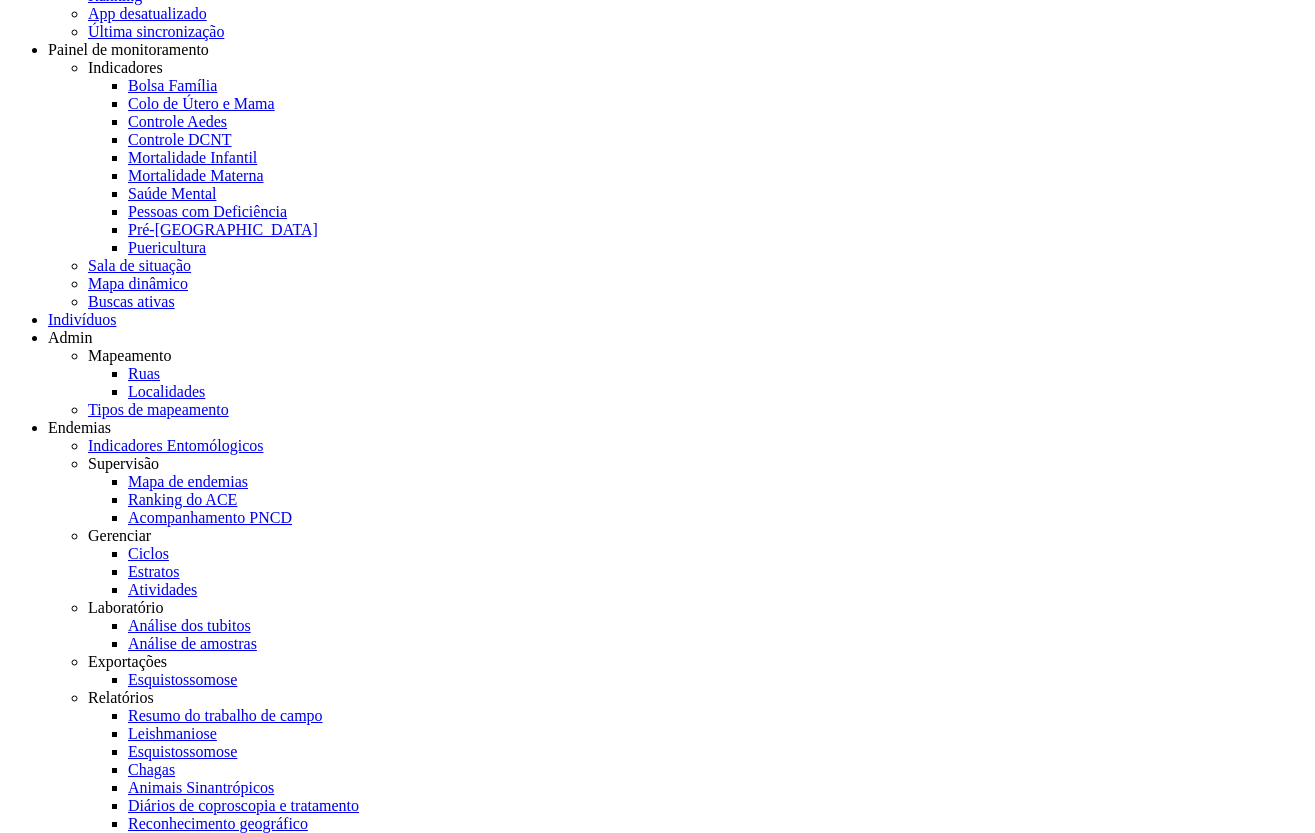 click on "2" at bounding box center [52, 4293] 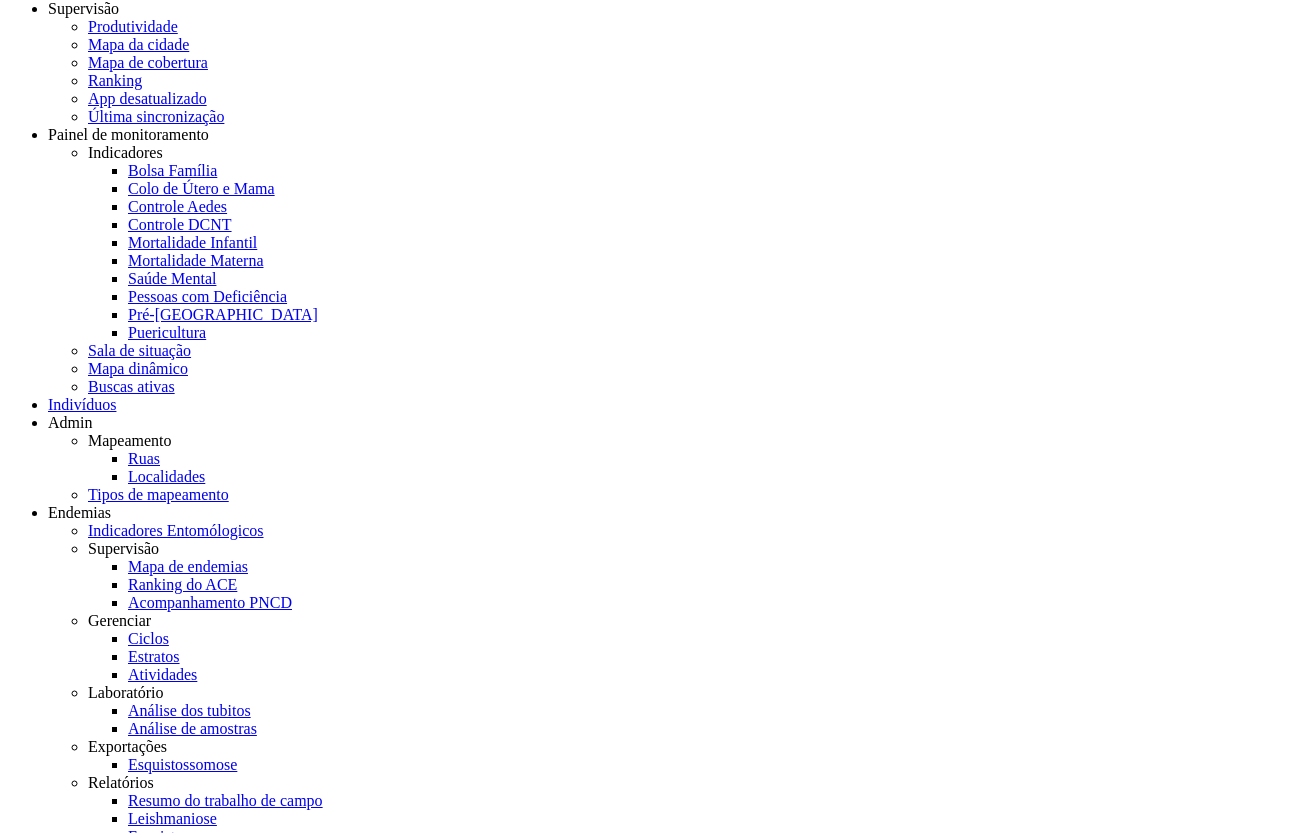 click on "" at bounding box center (951, 3445) 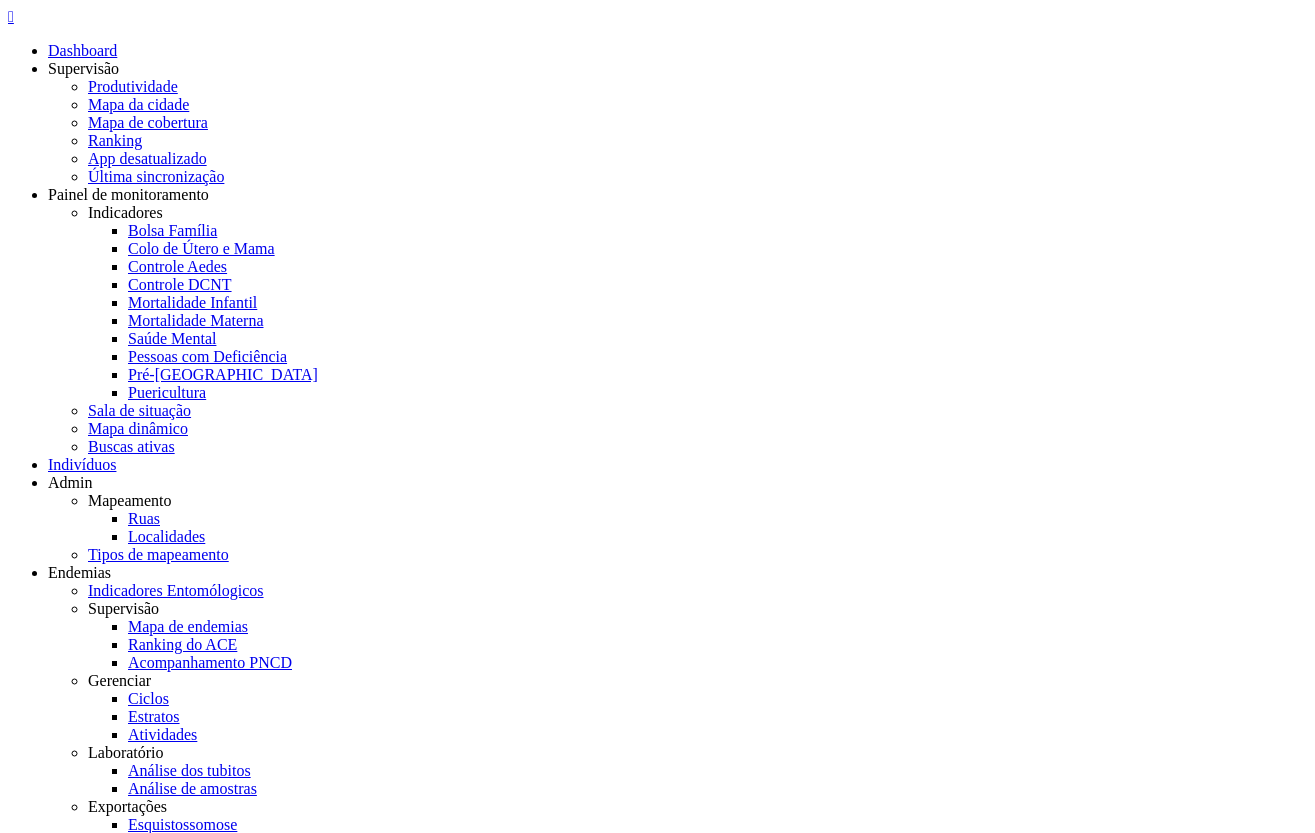 scroll, scrollTop: 60, scrollLeft: 0, axis: vertical 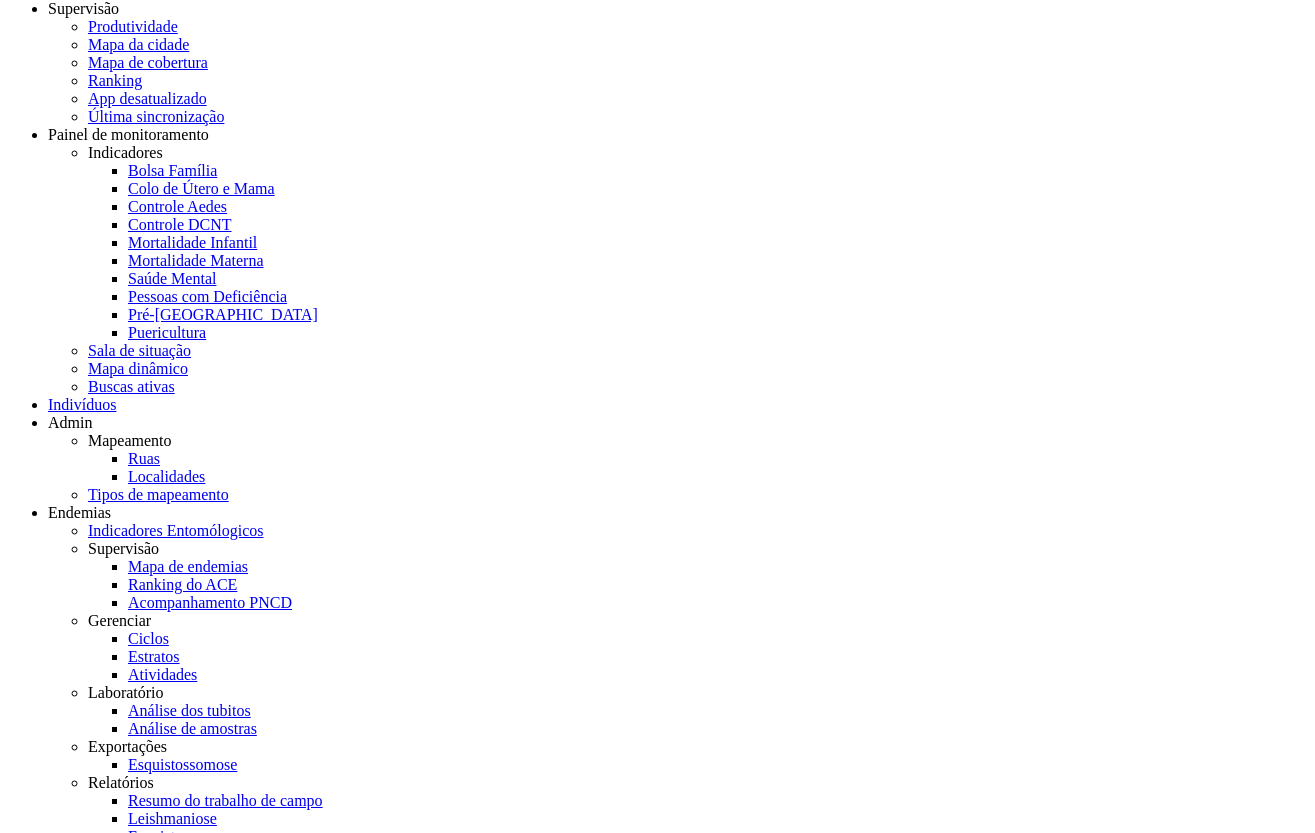 click on "**********" at bounding box center (161, 3201) 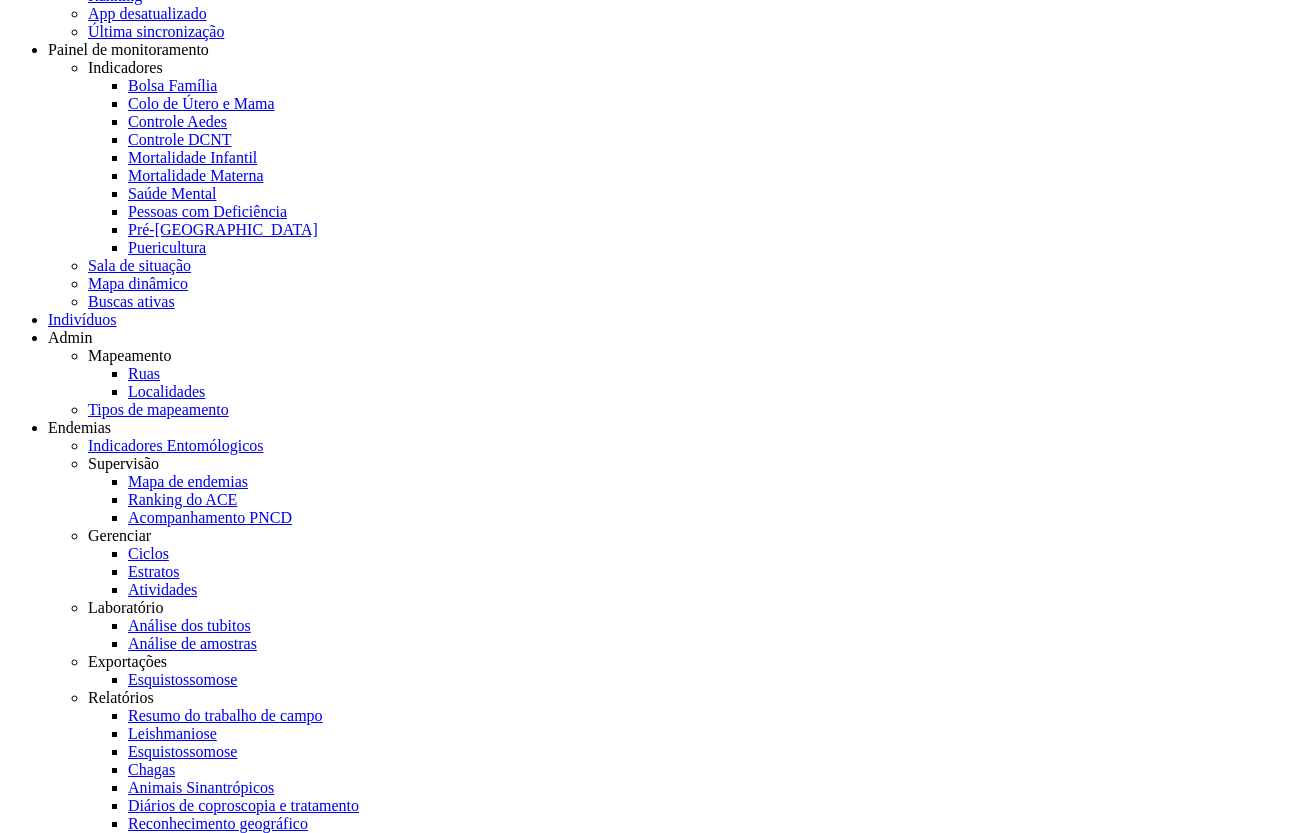 click on "1" at bounding box center (657, 4222) 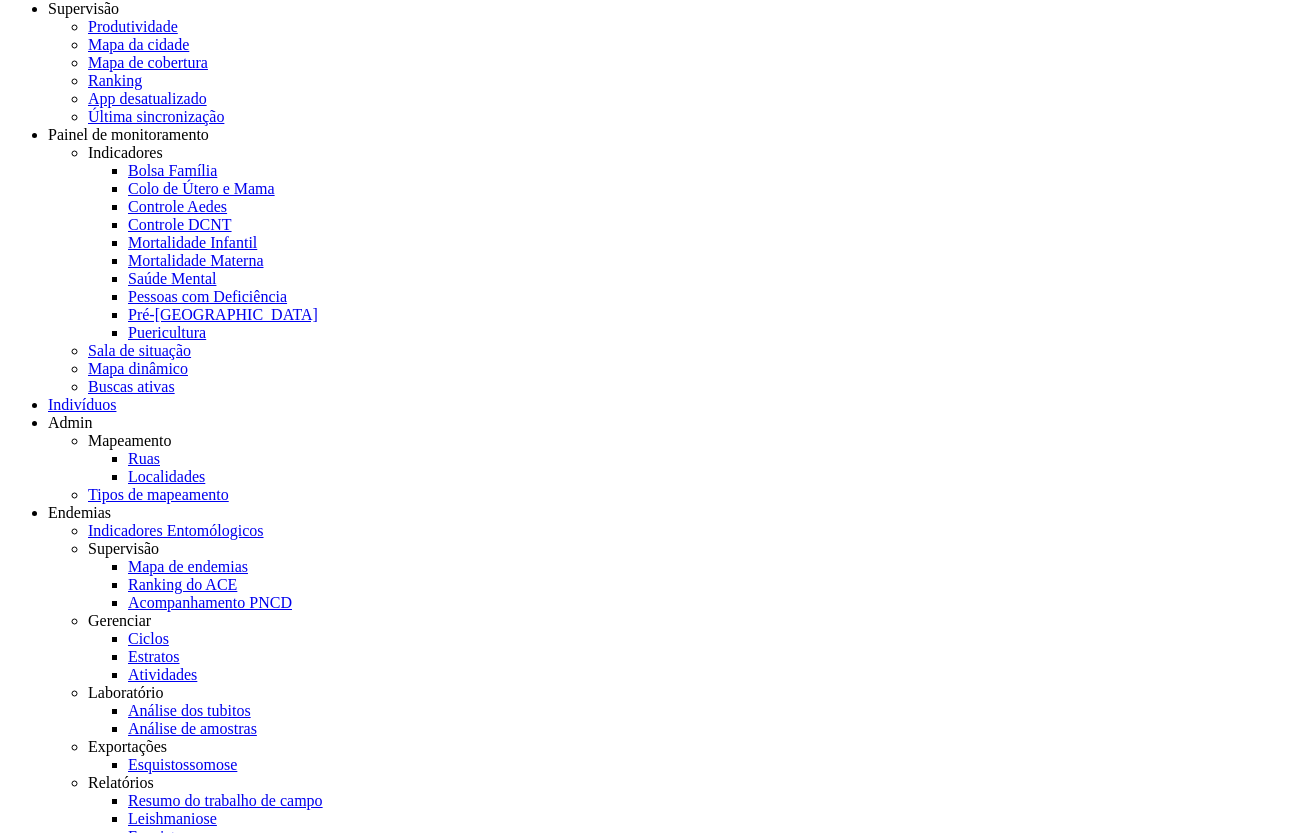 click on "Não informado" at bounding box center [657, 3273] 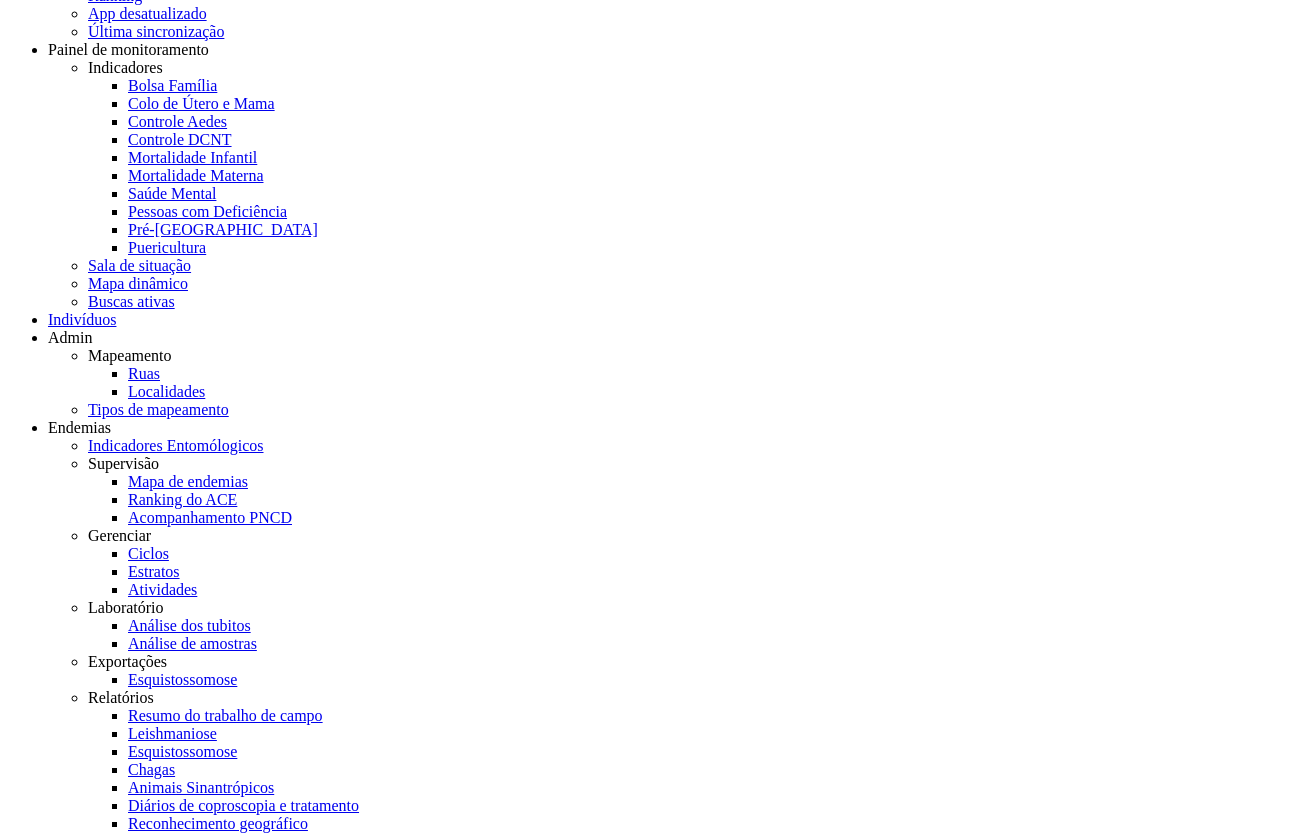 scroll, scrollTop: 0, scrollLeft: 0, axis: both 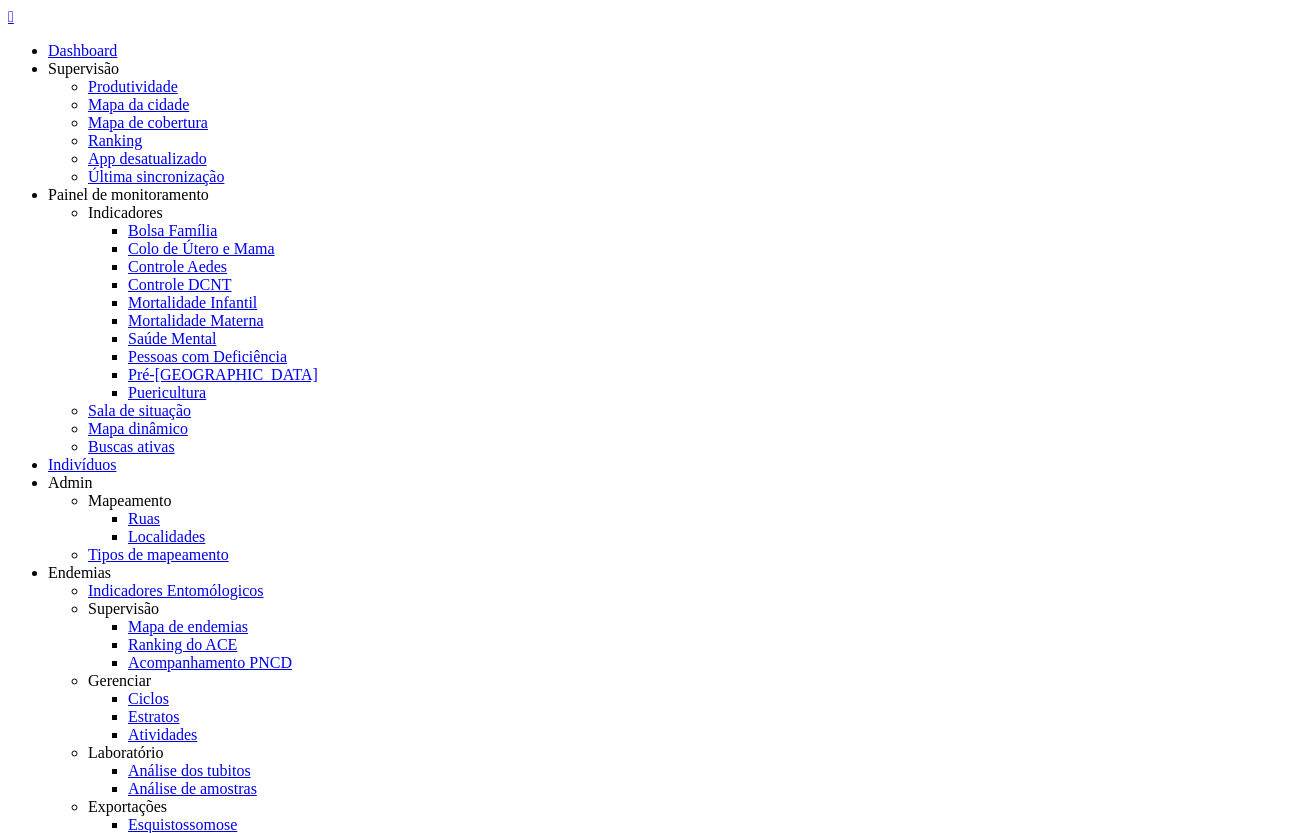 click on "**********" at bounding box center [211, 3234] 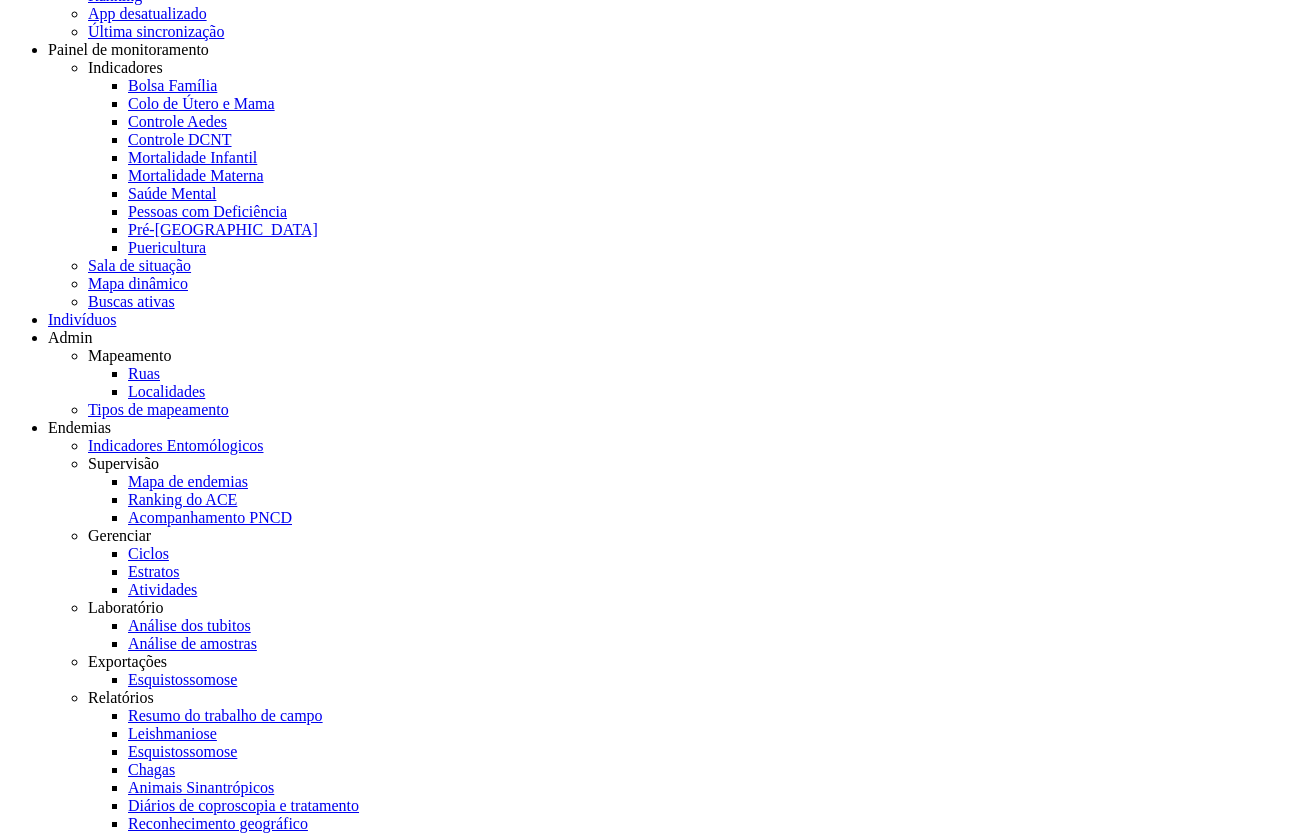 click on "4" at bounding box center (52, 4254) 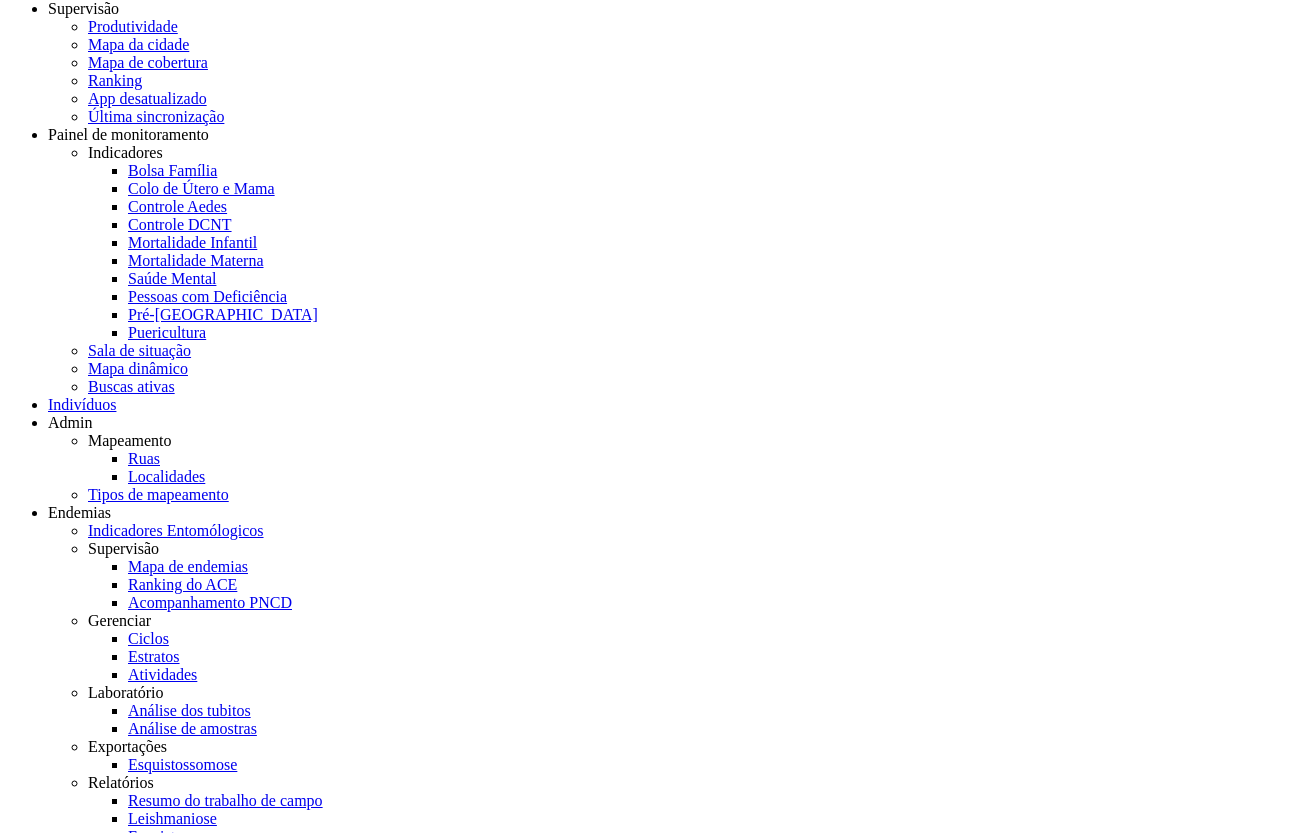 click on "3" at bounding box center (52, 3961) 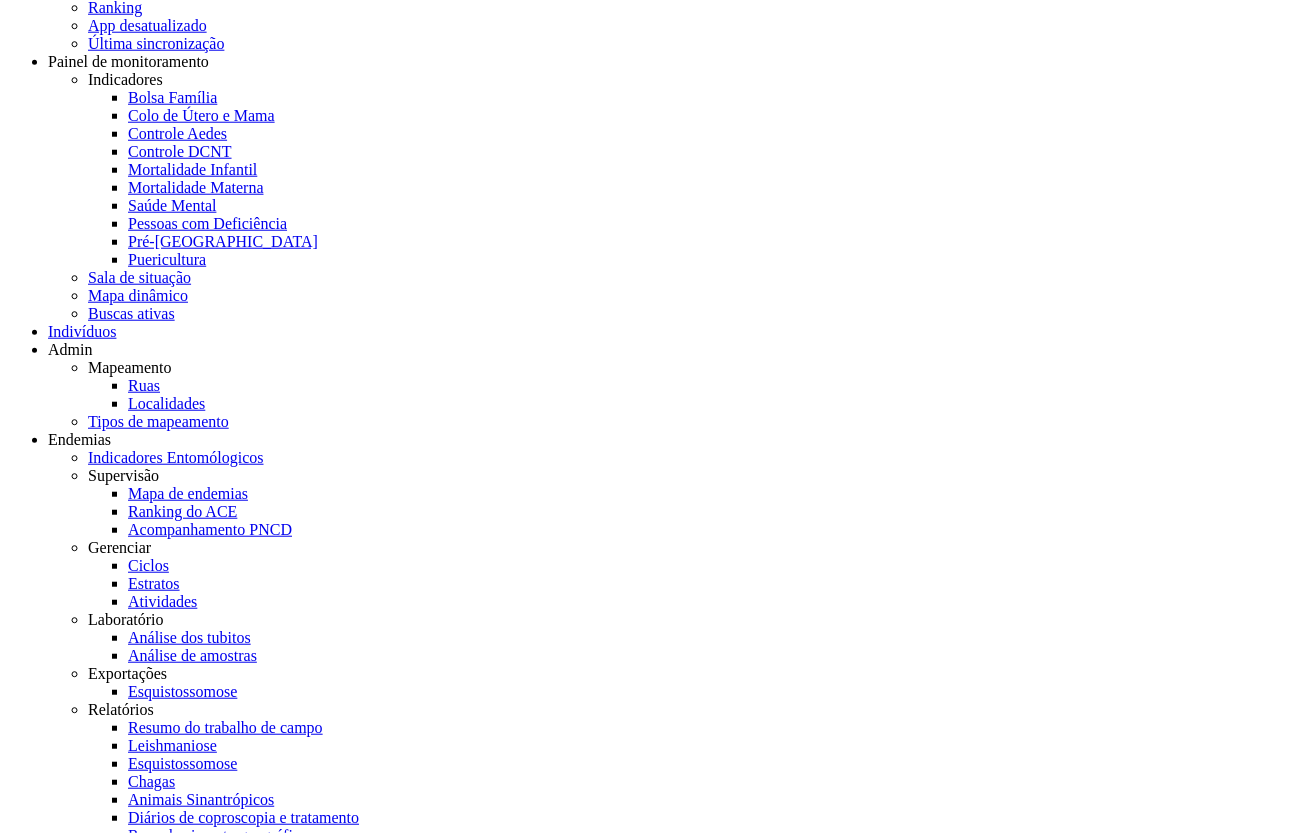 scroll, scrollTop: 145, scrollLeft: 0, axis: vertical 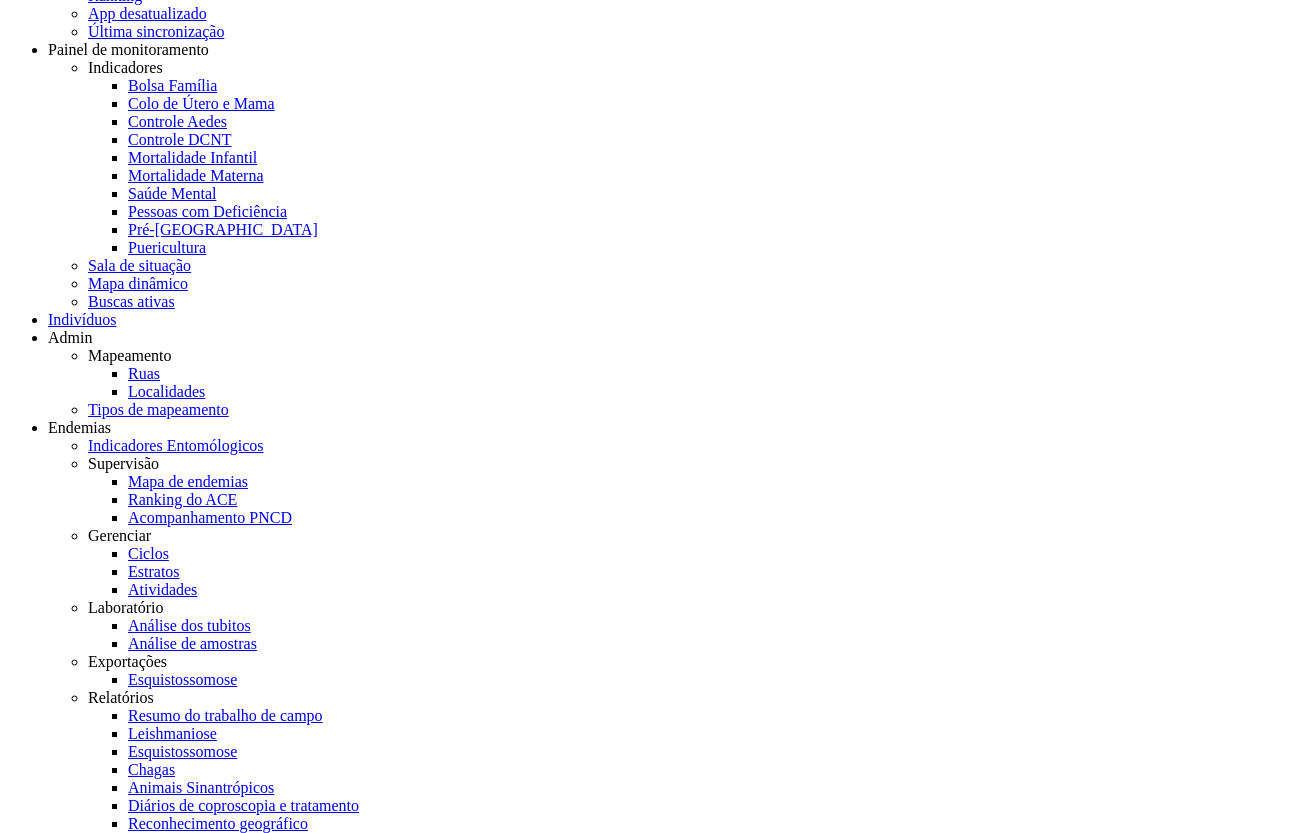 click on "2" at bounding box center (52, 4218) 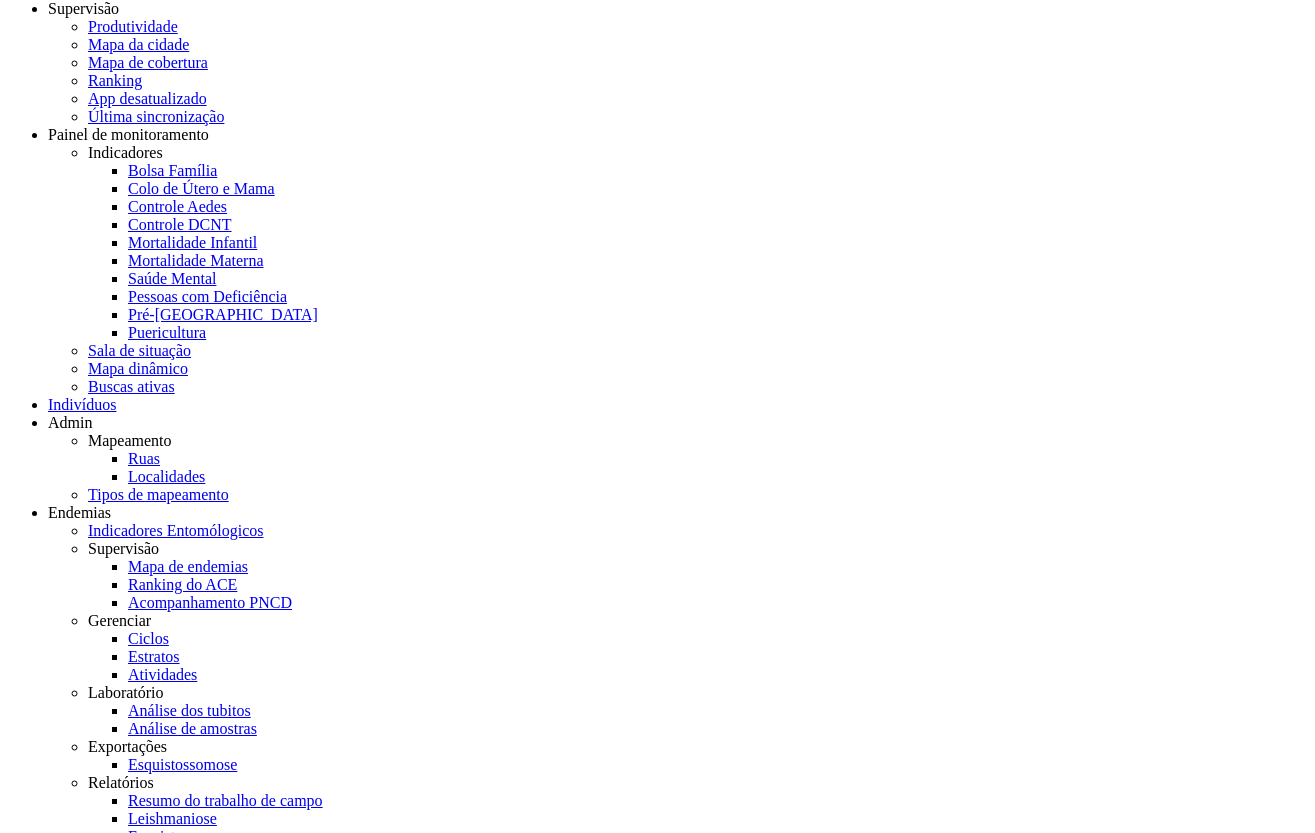 scroll, scrollTop: 145, scrollLeft: 0, axis: vertical 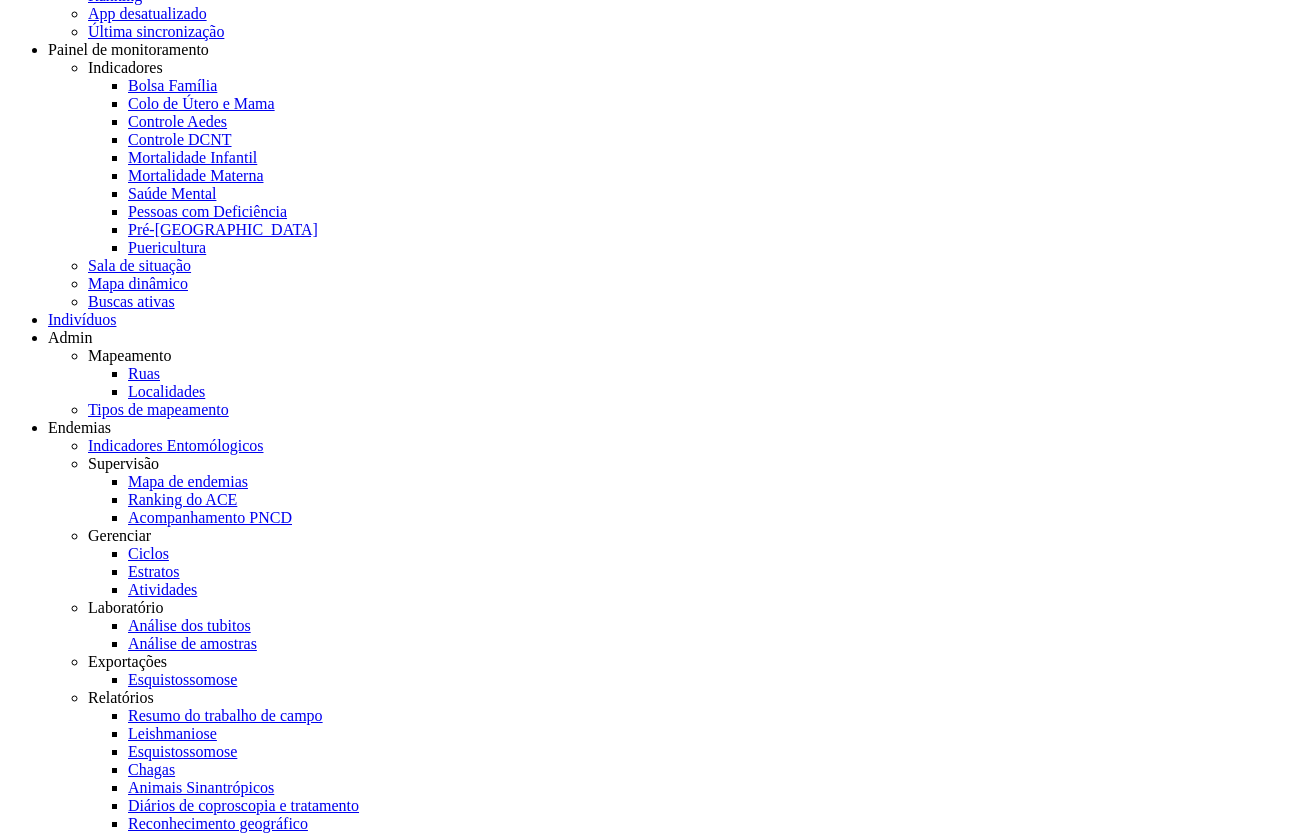 click on "3" at bounding box center [52, 4236] 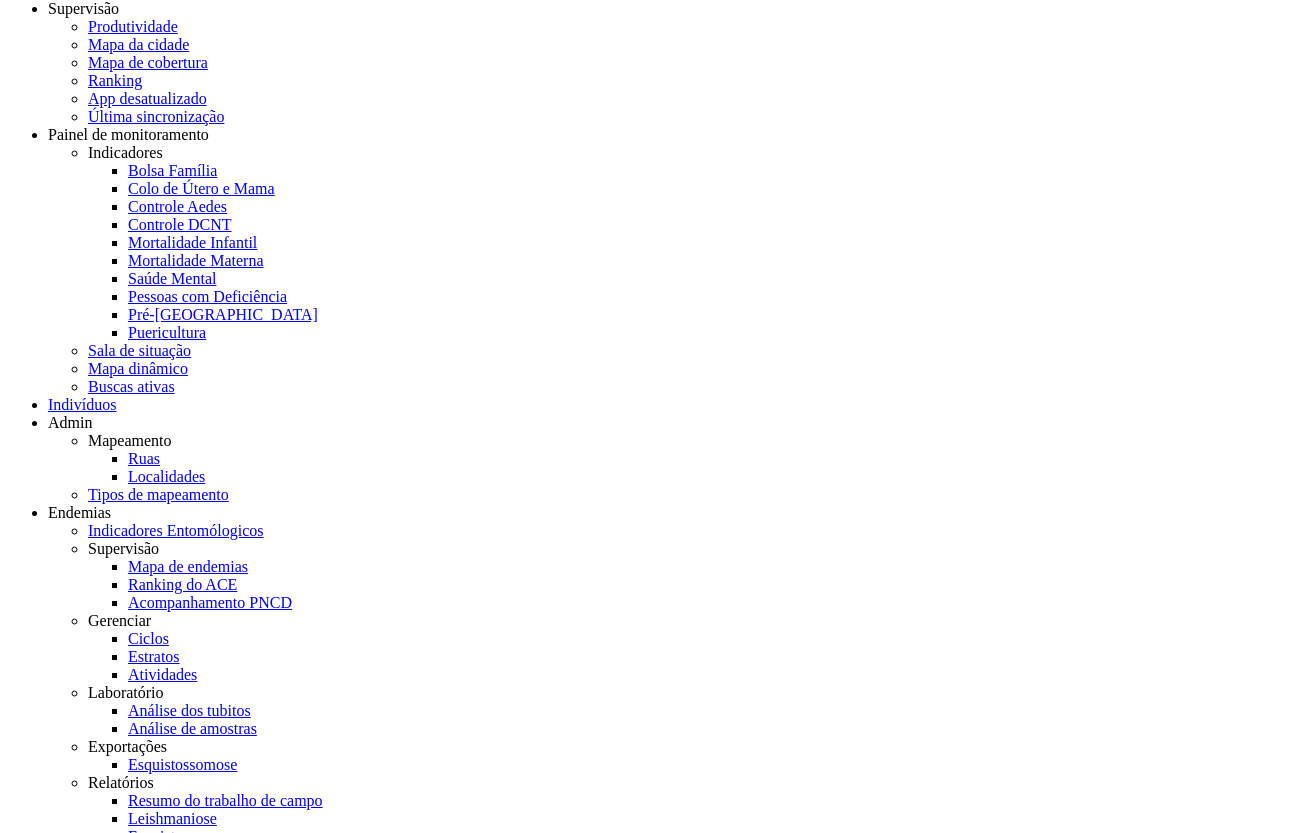 click on "
Supervisão

Distritos

Ubs
adicionar ubs

Coordenador:   - Mairi / BA
Intervalo de Tempo

Selecione um intervalo de tempo
Filtrar
***
0
Fichas  individuais
Detalhes
***
0
Fichas  domiciliares
Detalhes
***
0
Visitas
Detalhes
***
0
Fichas de  responsáveis  familiares
0 0" at bounding box center (657, 2551) 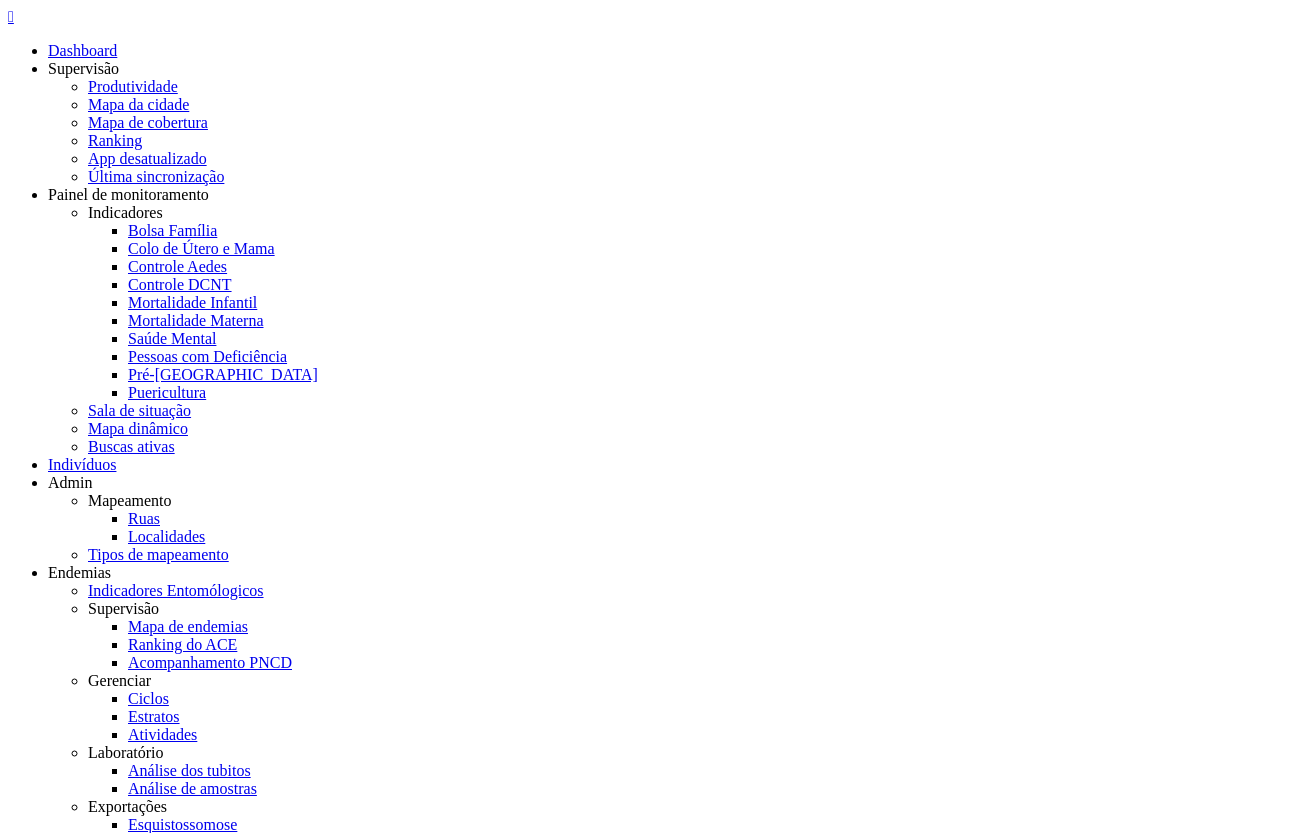 click on "Laboratório" at bounding box center [657, 3116] 